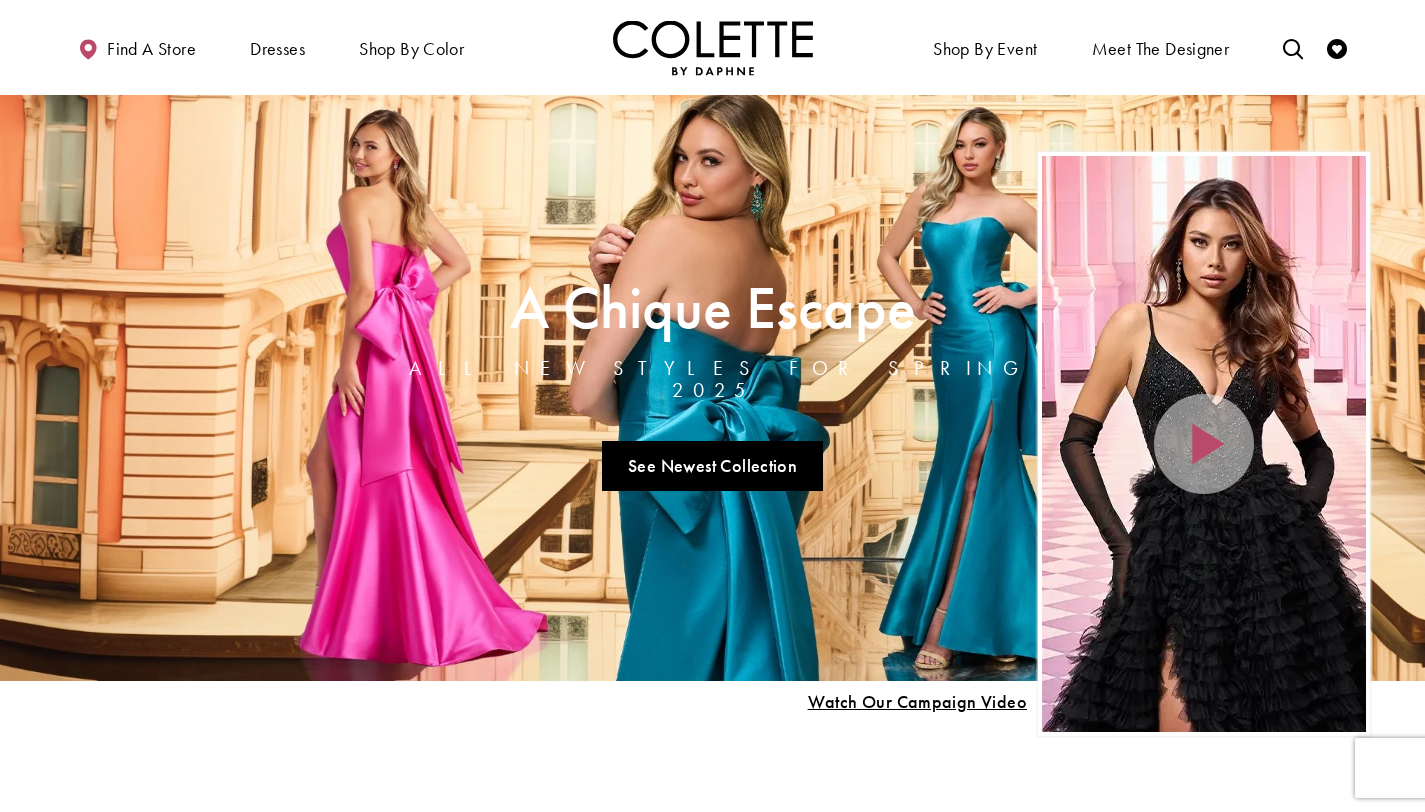 scroll, scrollTop: 0, scrollLeft: 0, axis: both 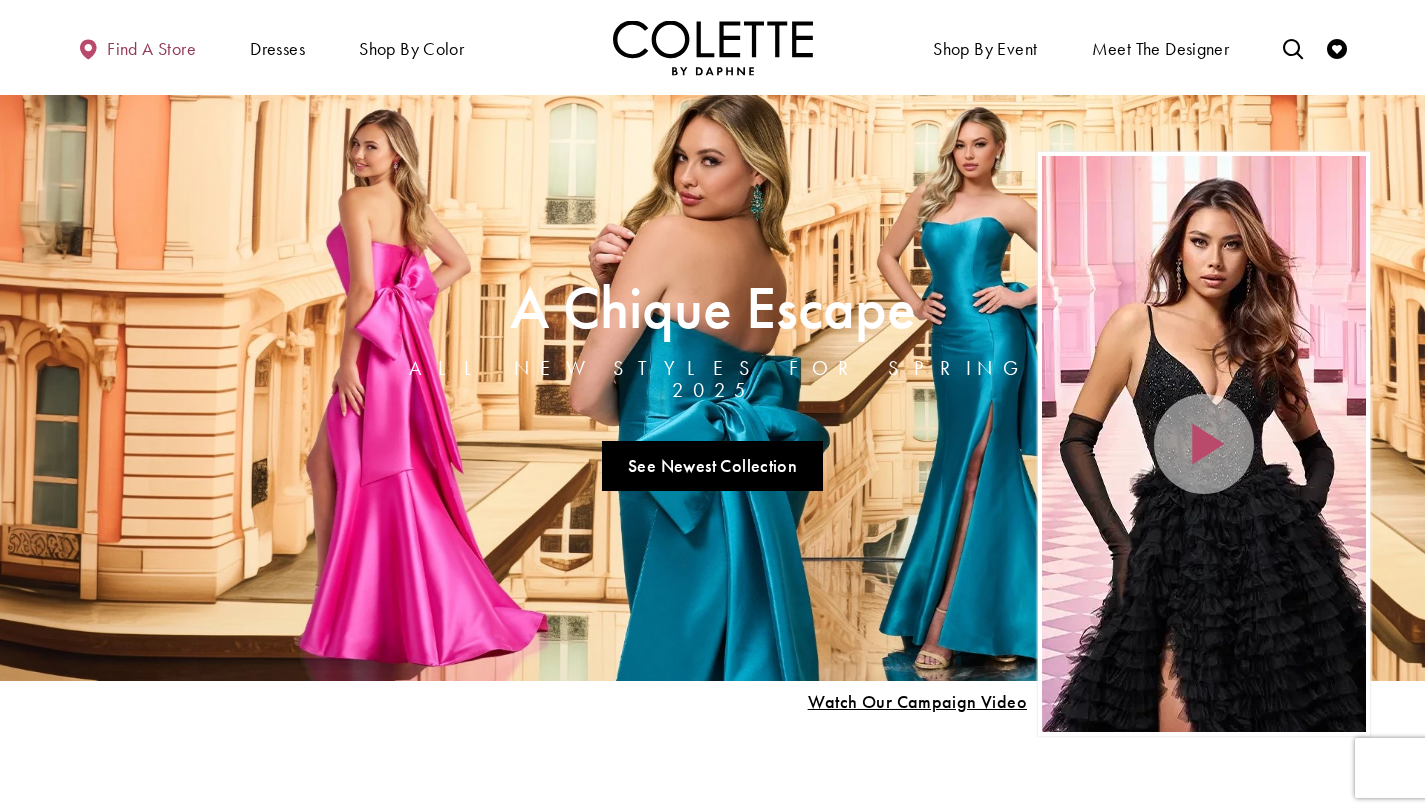 click on "Find a store" at bounding box center [151, 49] 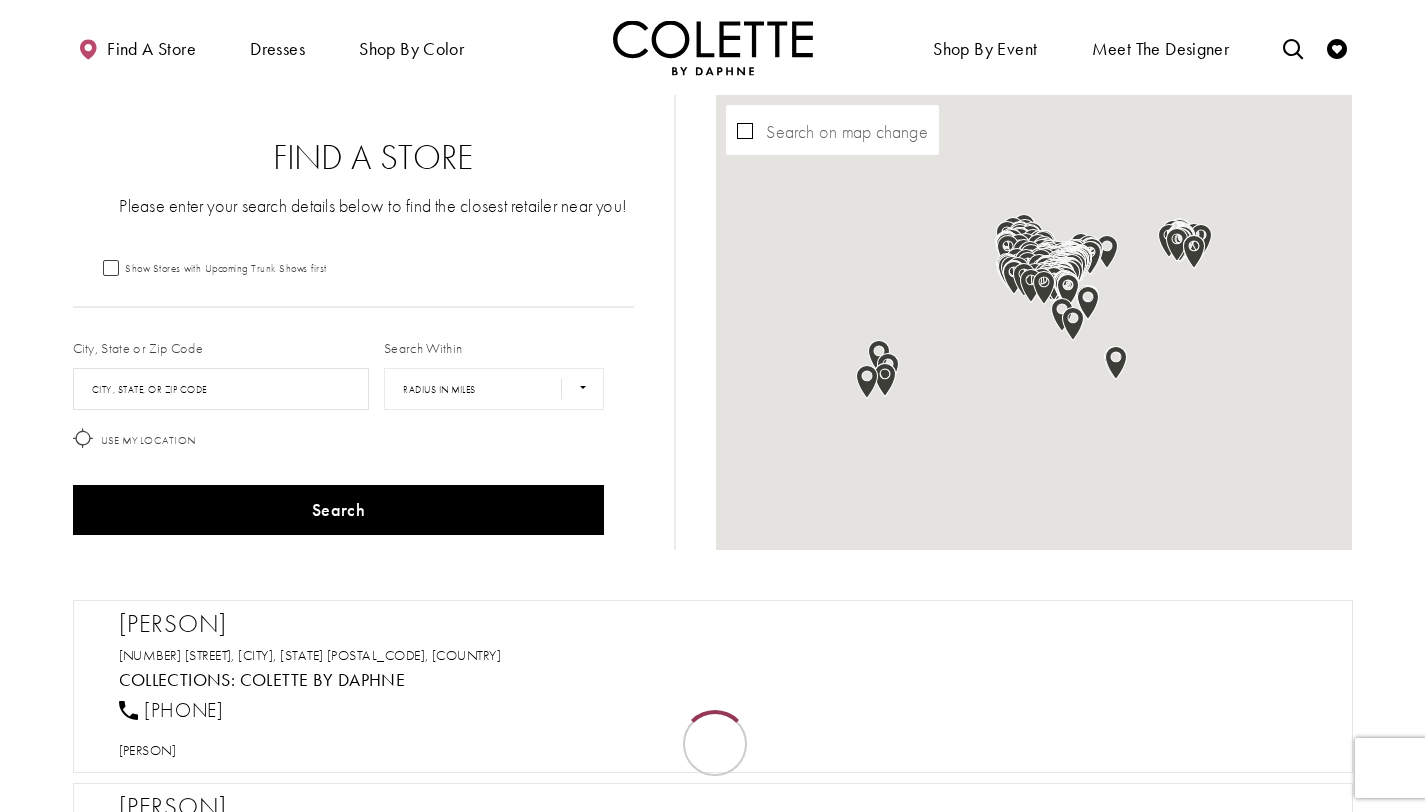 scroll, scrollTop: 0, scrollLeft: 0, axis: both 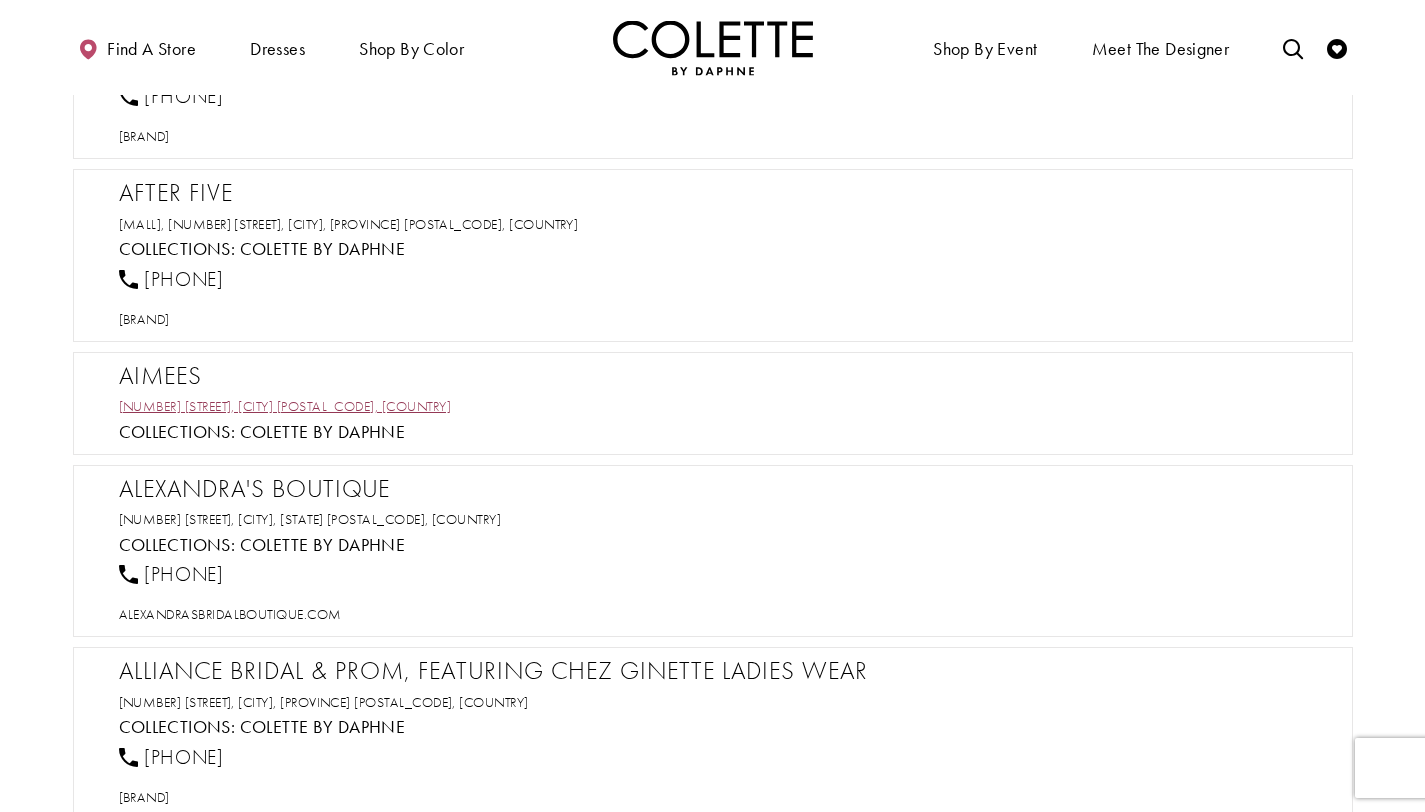 click on "[NUMBER] [STREET_NAME], [CITY] [POSTAL_CODE], [COUNTRY]" at bounding box center (285, 406) 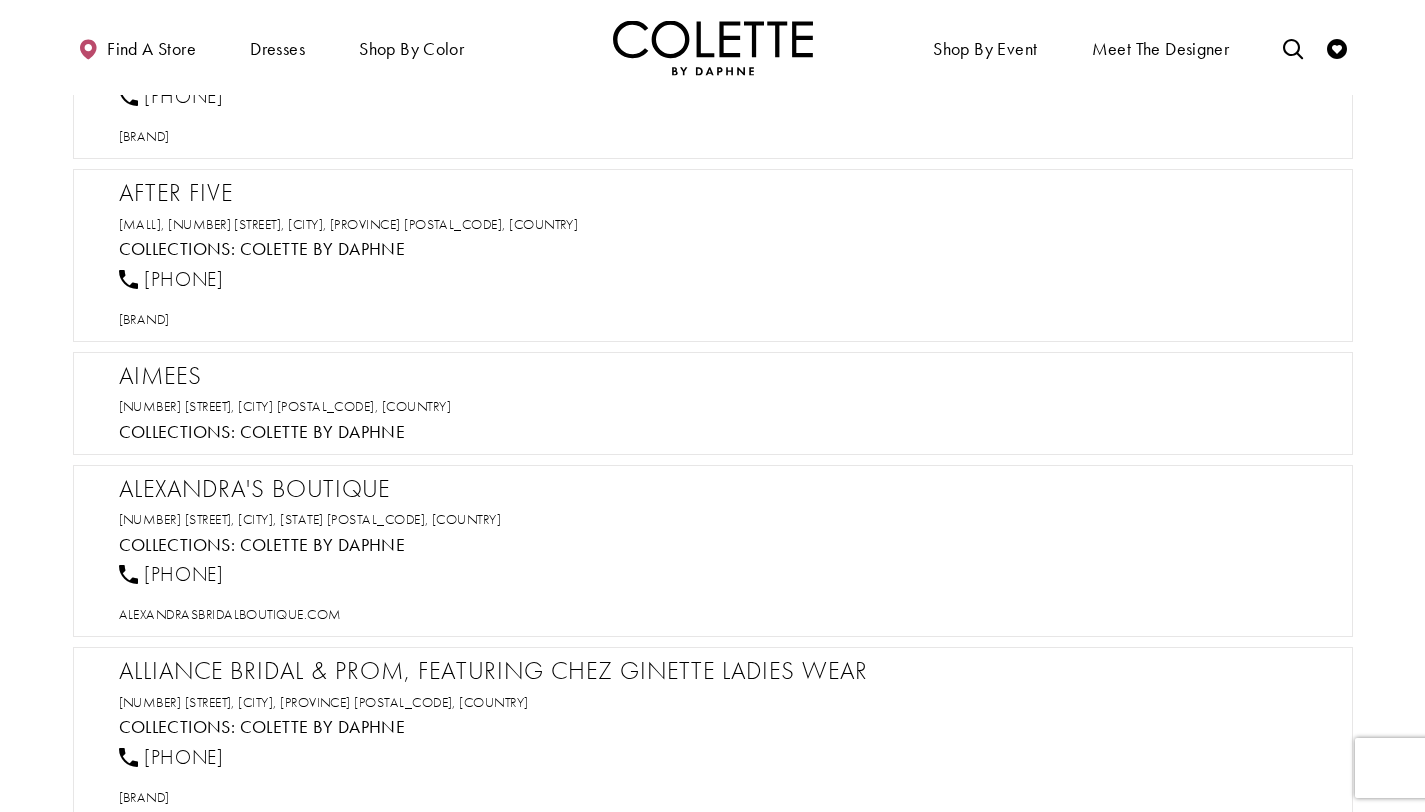 click on "Aimees" at bounding box center (723, 376) 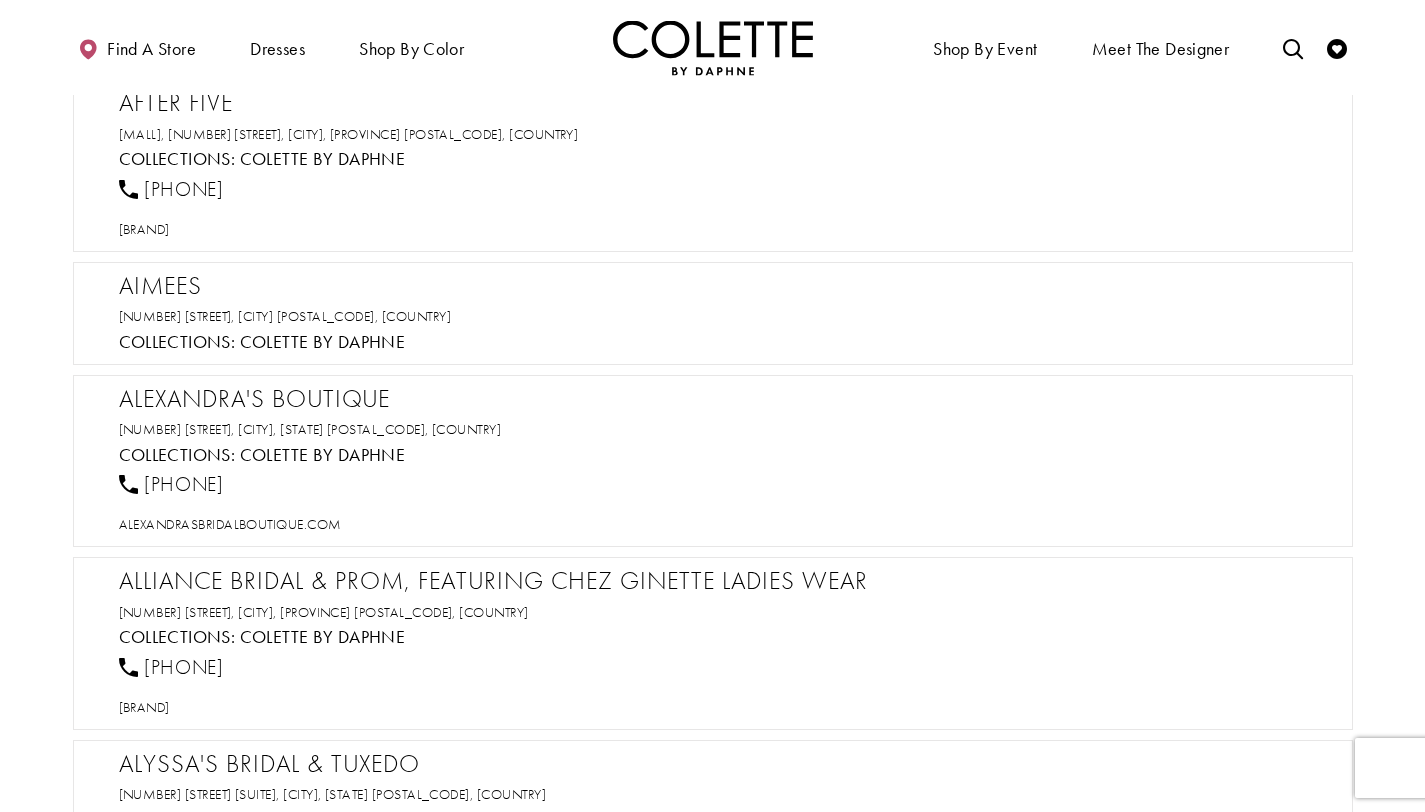 scroll, scrollTop: 1258, scrollLeft: 0, axis: vertical 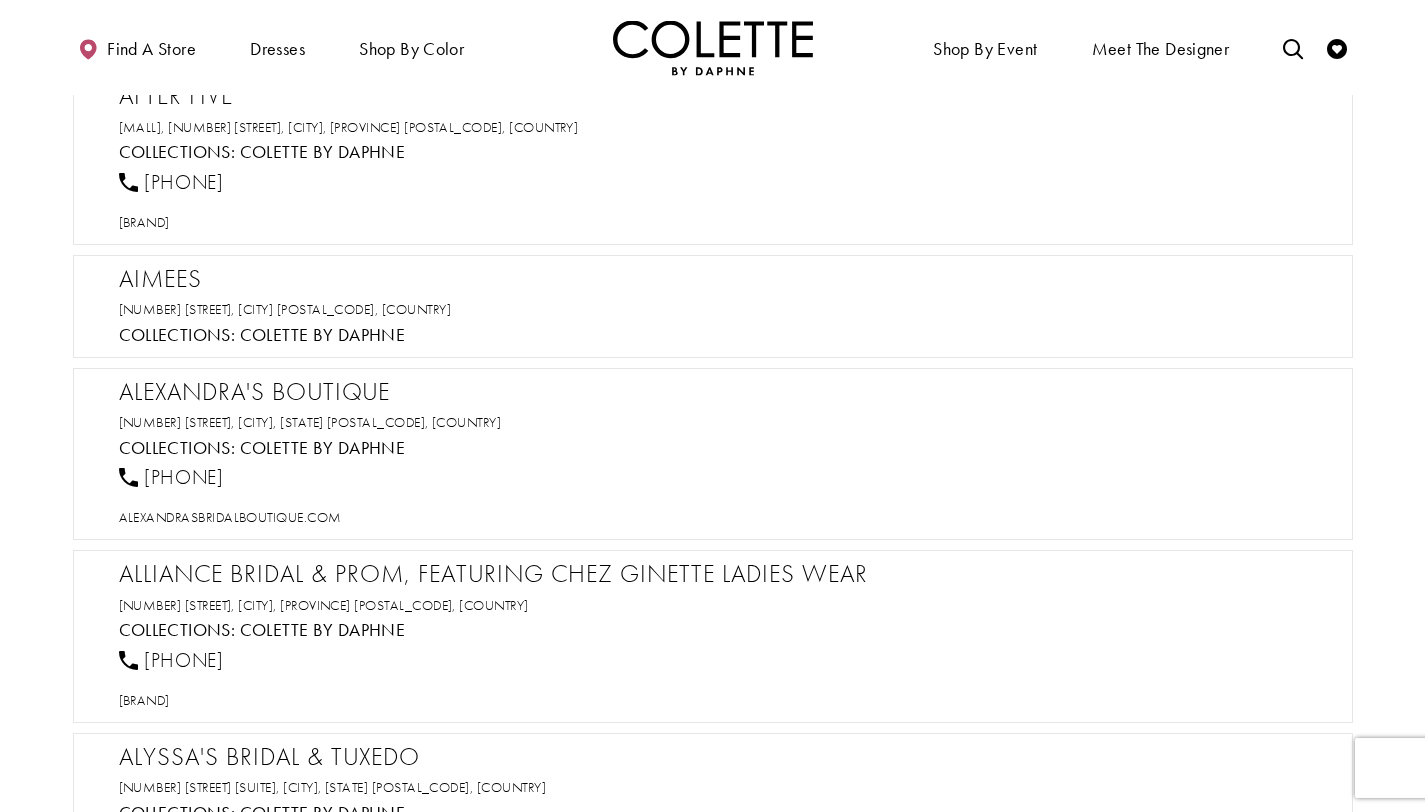 click on "[NUMBER] [STREET], [CITY] [POSTAL_CODE], [COUNTRY]" at bounding box center [723, 309] 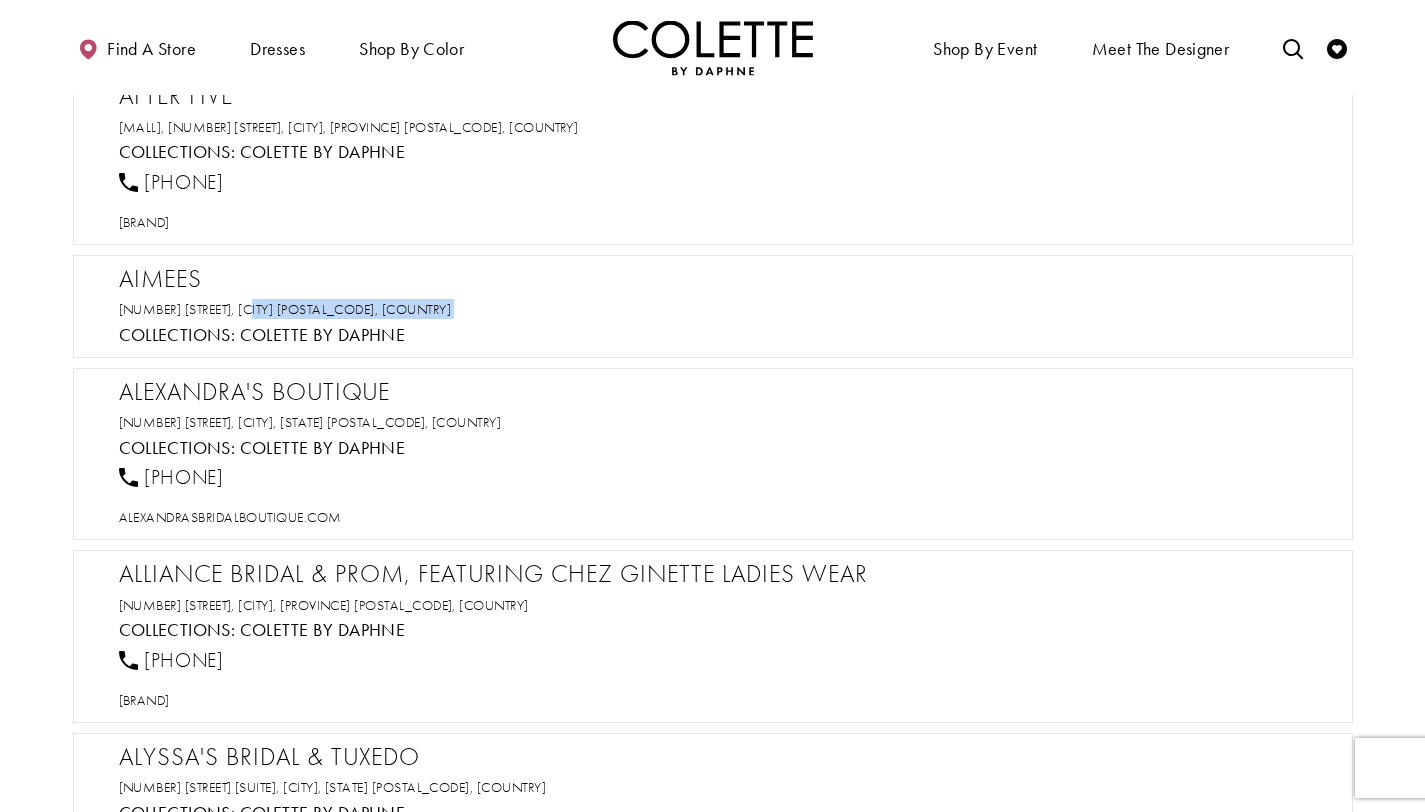 click on "[NUMBER] [STREET], [CITY] [POSTAL_CODE], [COUNTRY]" at bounding box center (723, 309) 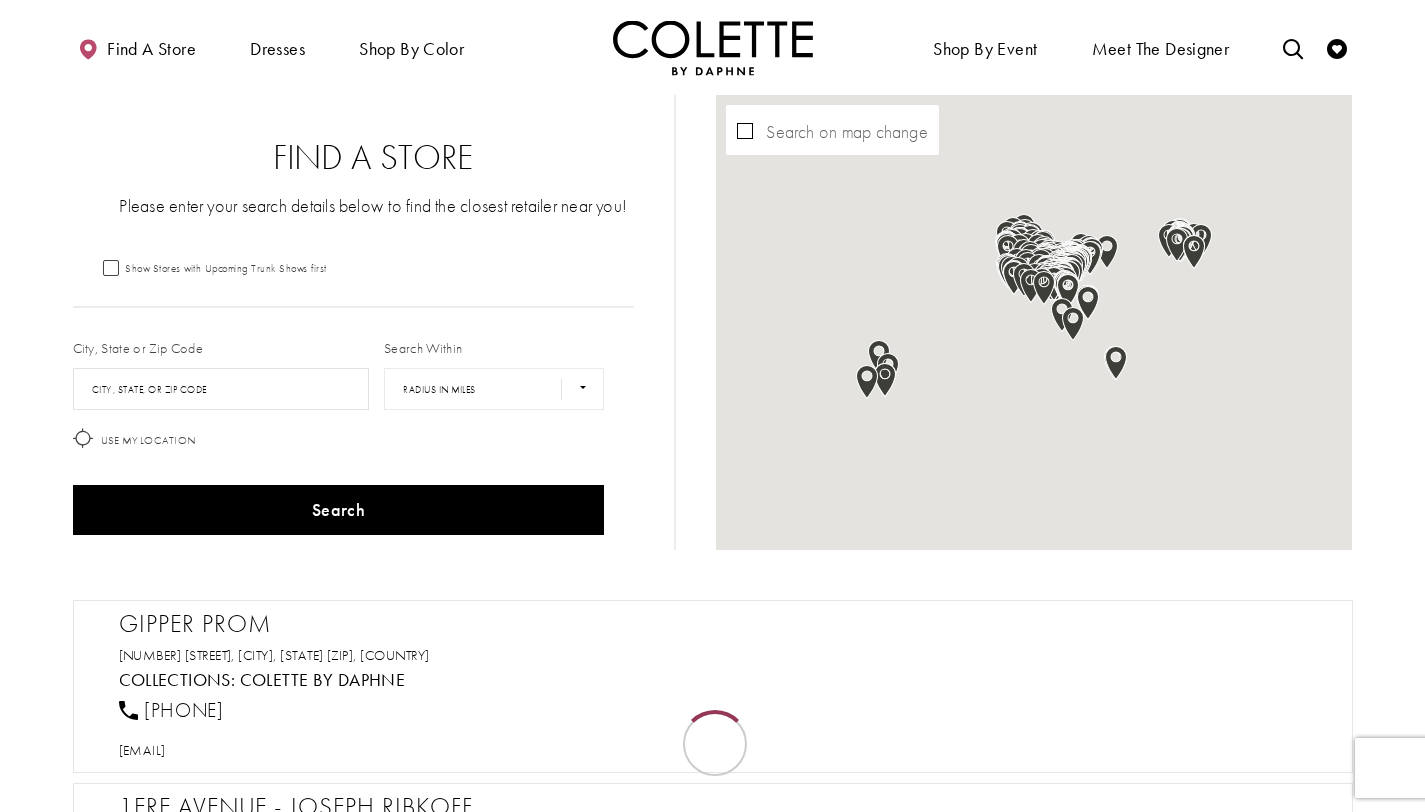 scroll, scrollTop: 1258, scrollLeft: 0, axis: vertical 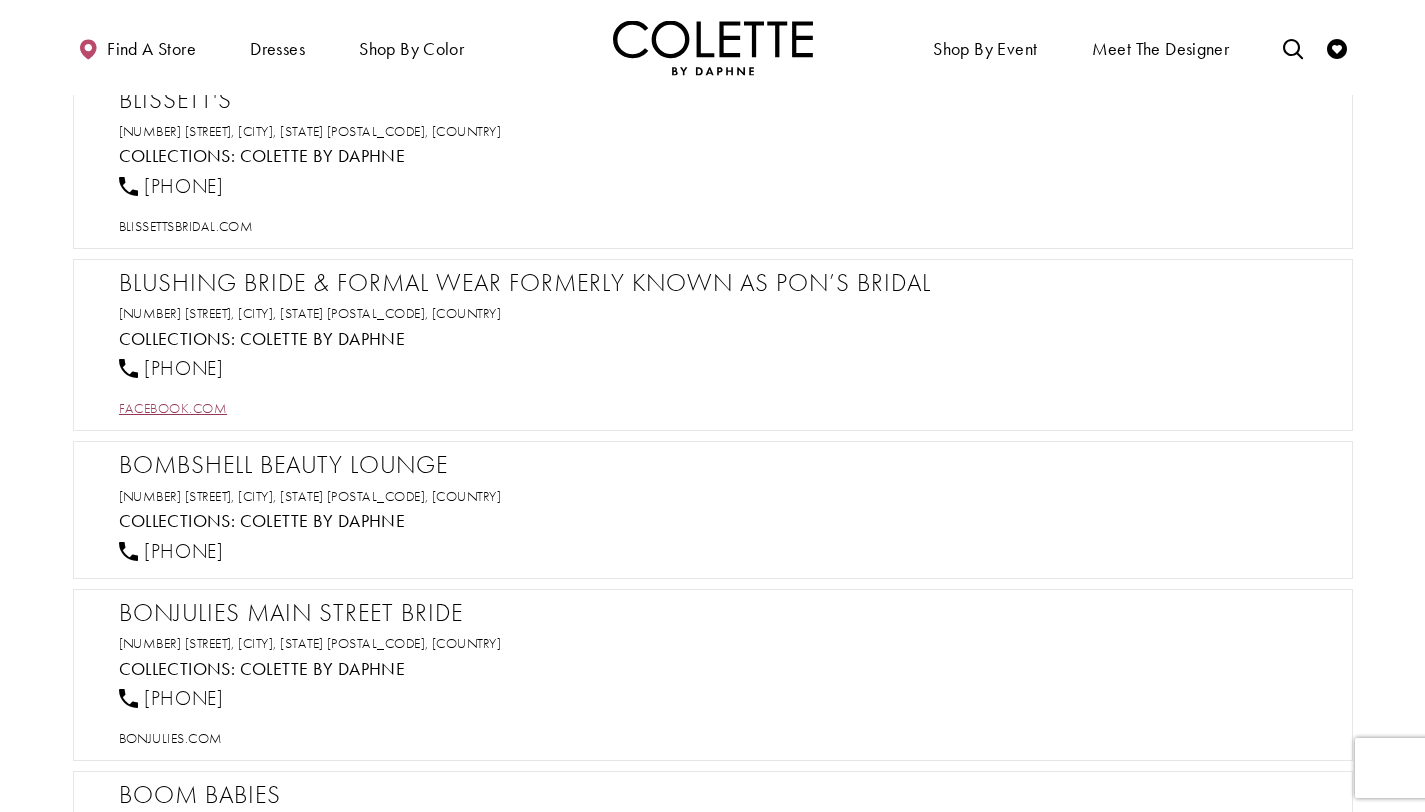 click on "facebook.com" at bounding box center (173, 408) 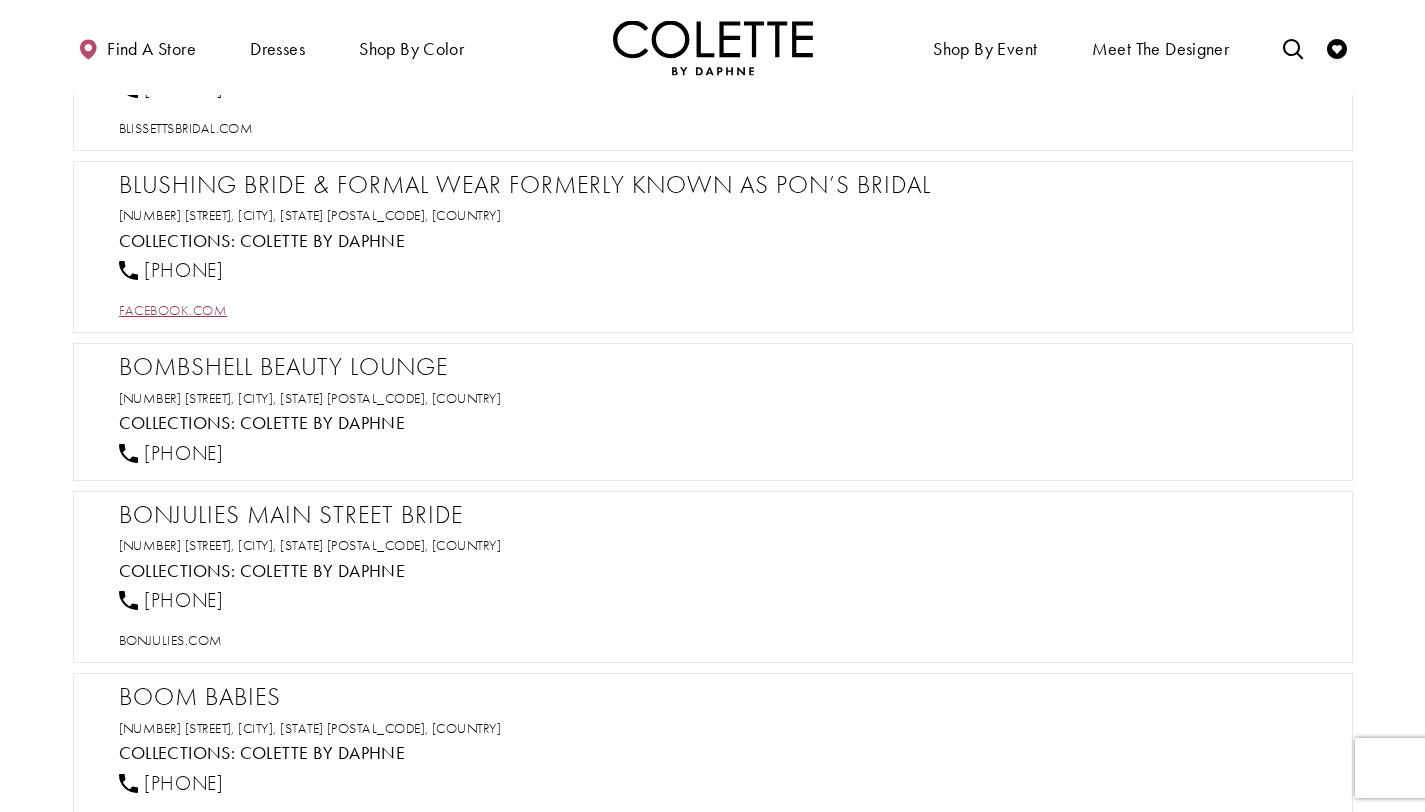 scroll, scrollTop: 4924, scrollLeft: 0, axis: vertical 